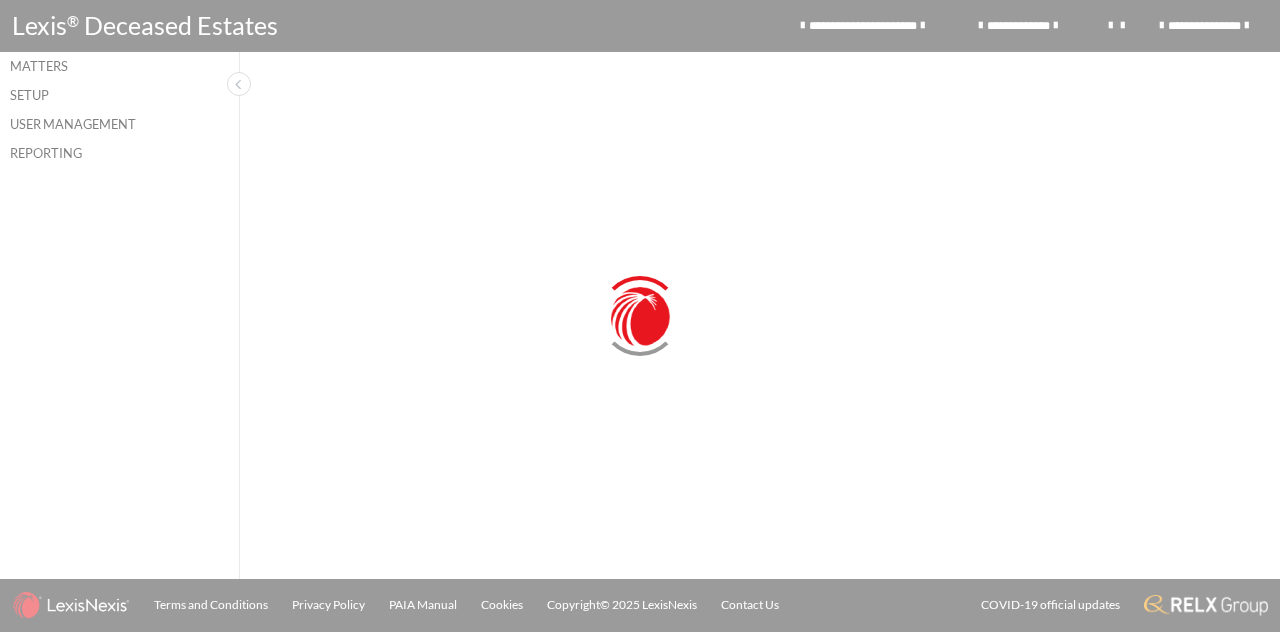 scroll, scrollTop: 0, scrollLeft: 0, axis: both 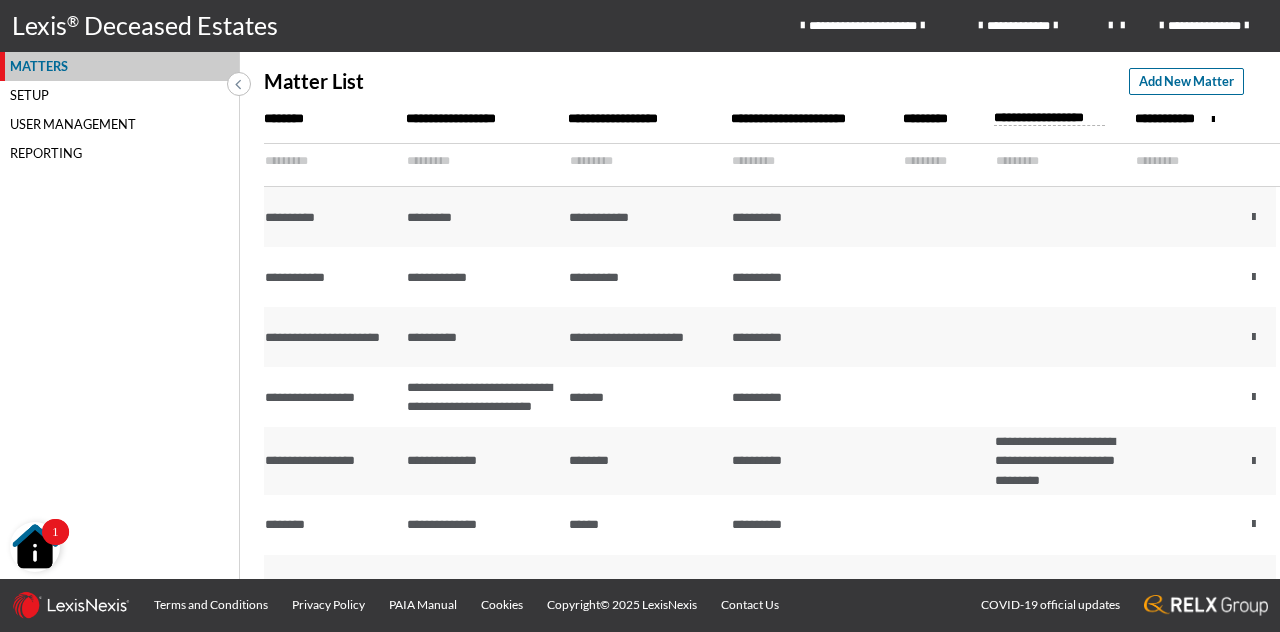 click on "Setup" at bounding box center [120, 66] 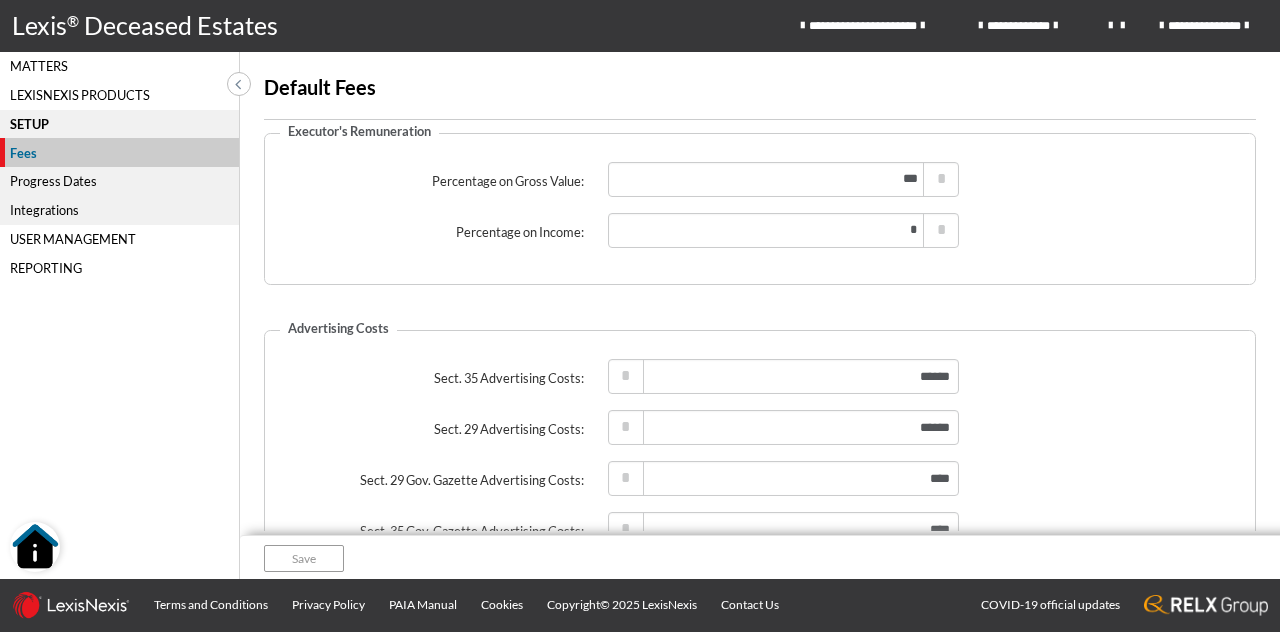 click on "Fees" at bounding box center [120, 152] 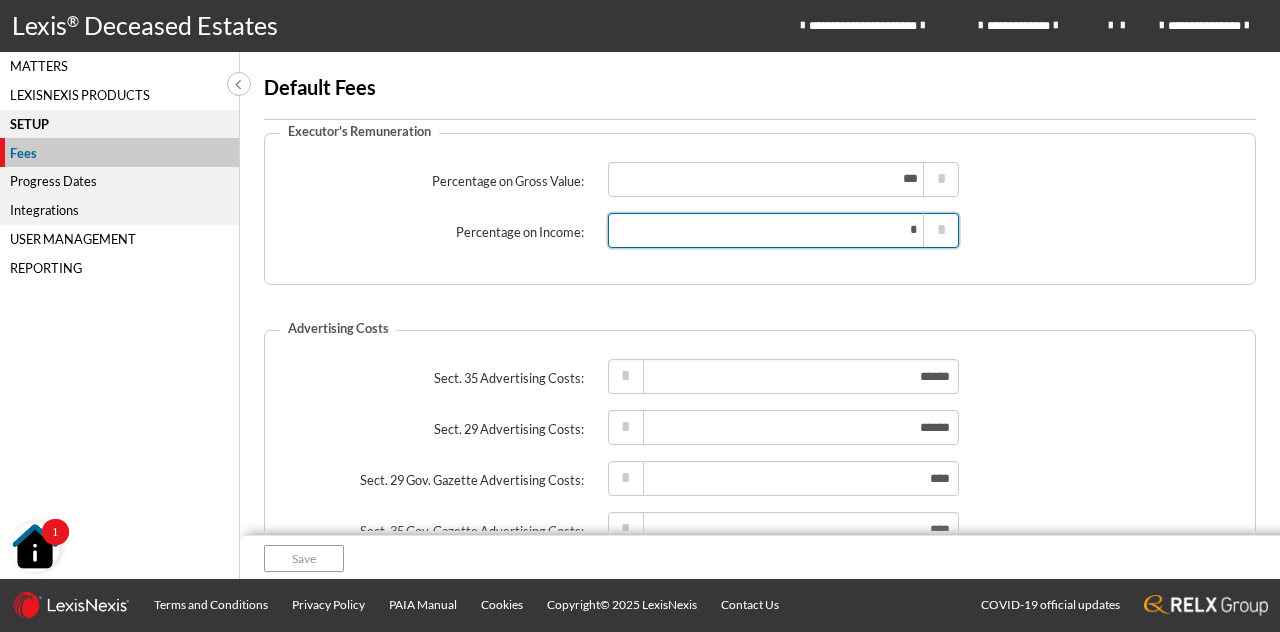 click on "*" at bounding box center (783, 230) 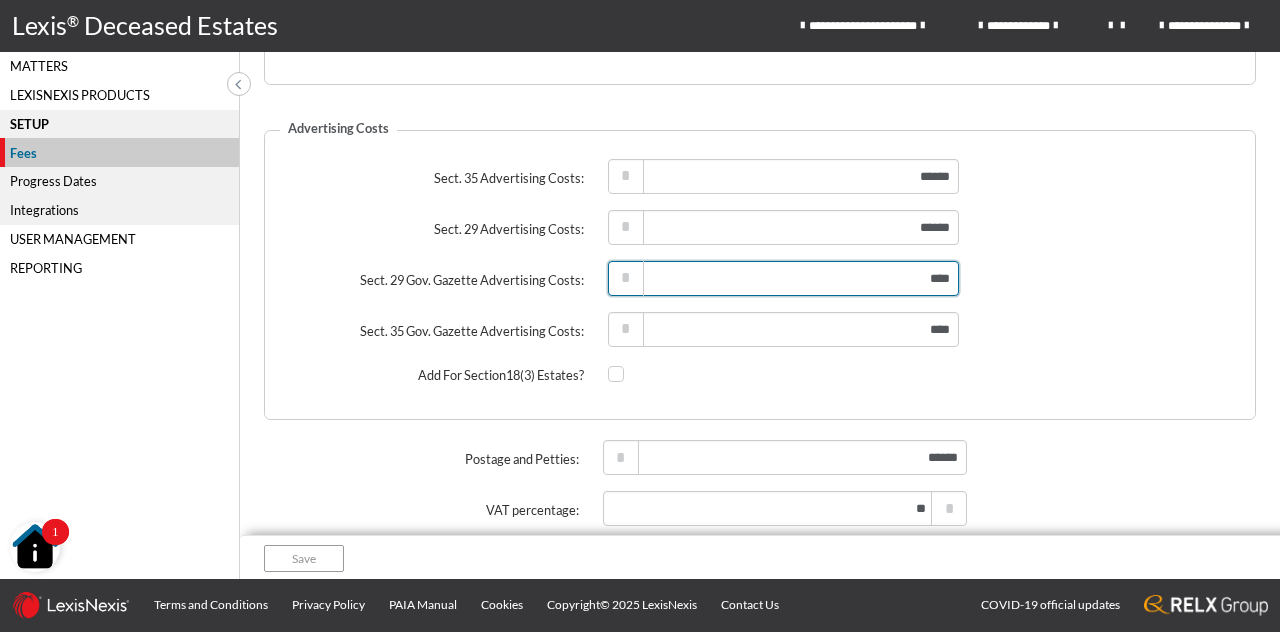 scroll, scrollTop: 237, scrollLeft: 0, axis: vertical 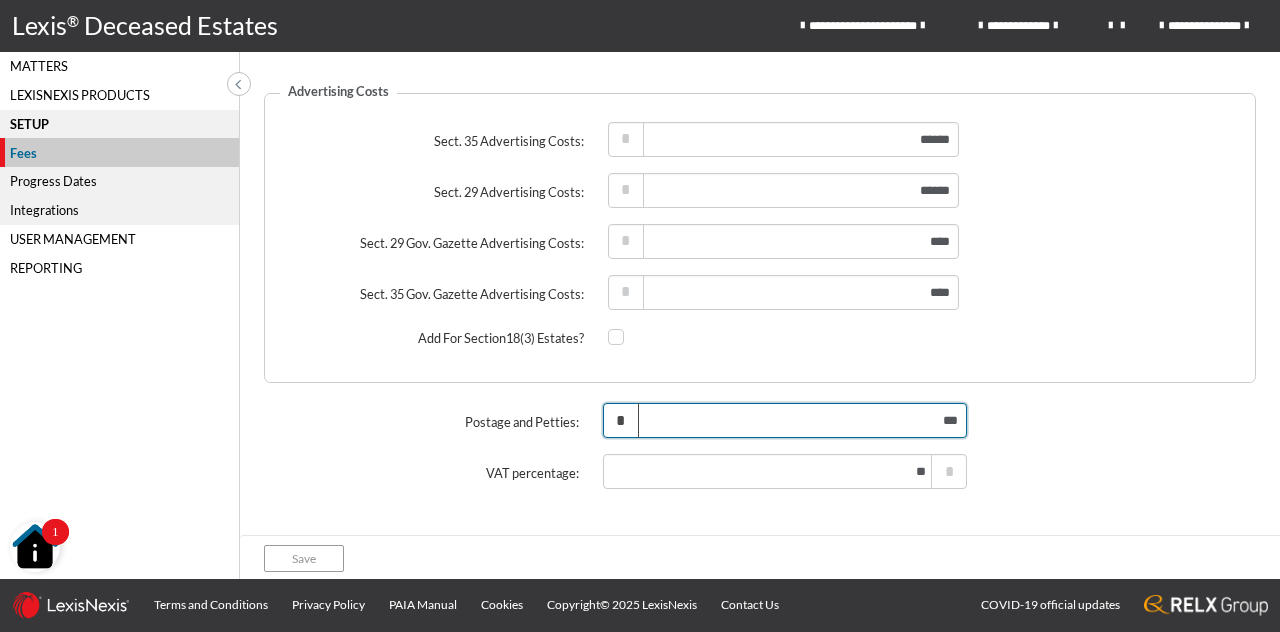 drag, startPoint x: 932, startPoint y: 417, endPoint x: 949, endPoint y: 425, distance: 18.788294 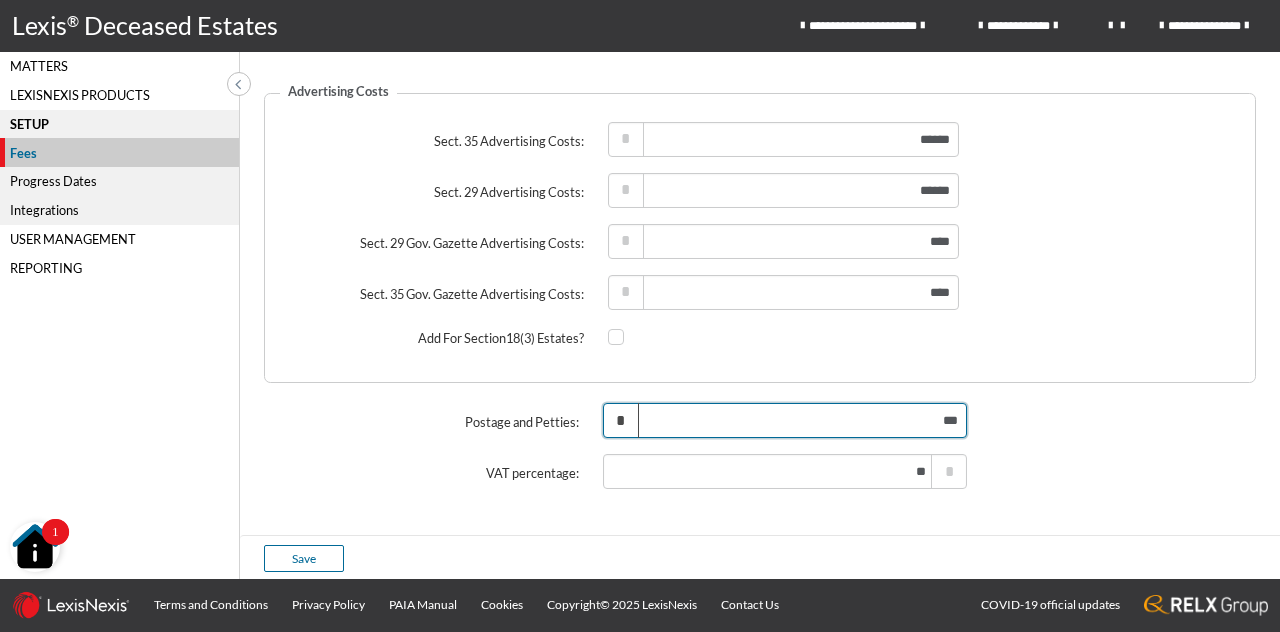 type on "***" 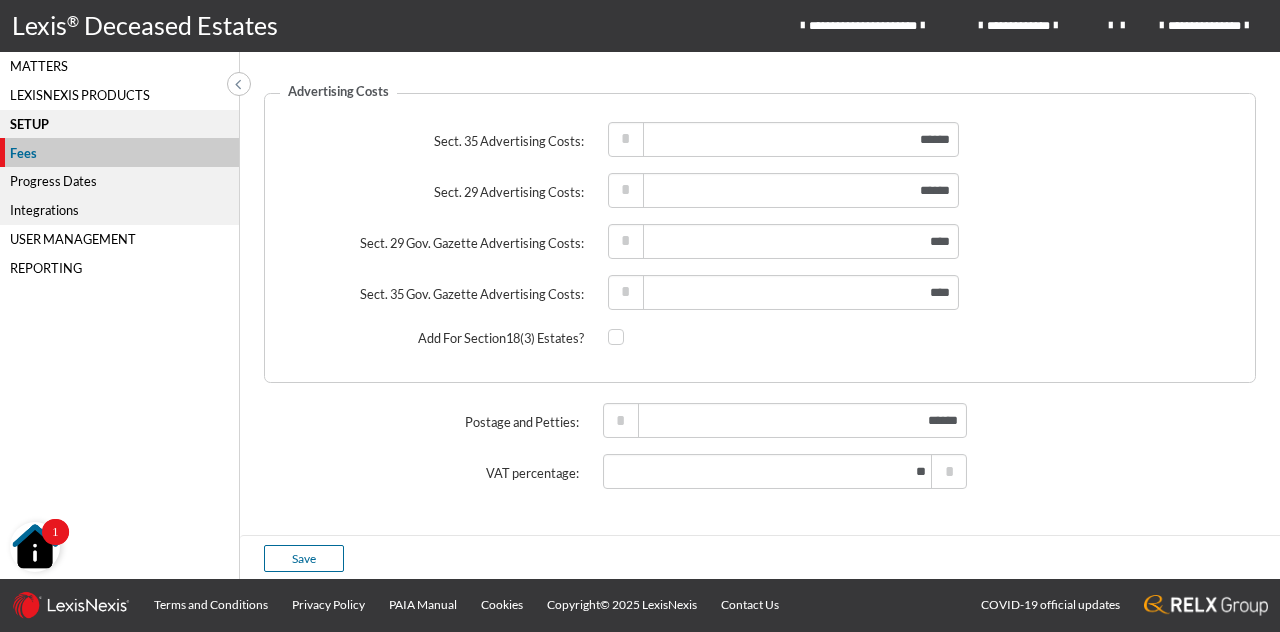 click on "VAT percentage: ** *" at bounding box center (760, 473) 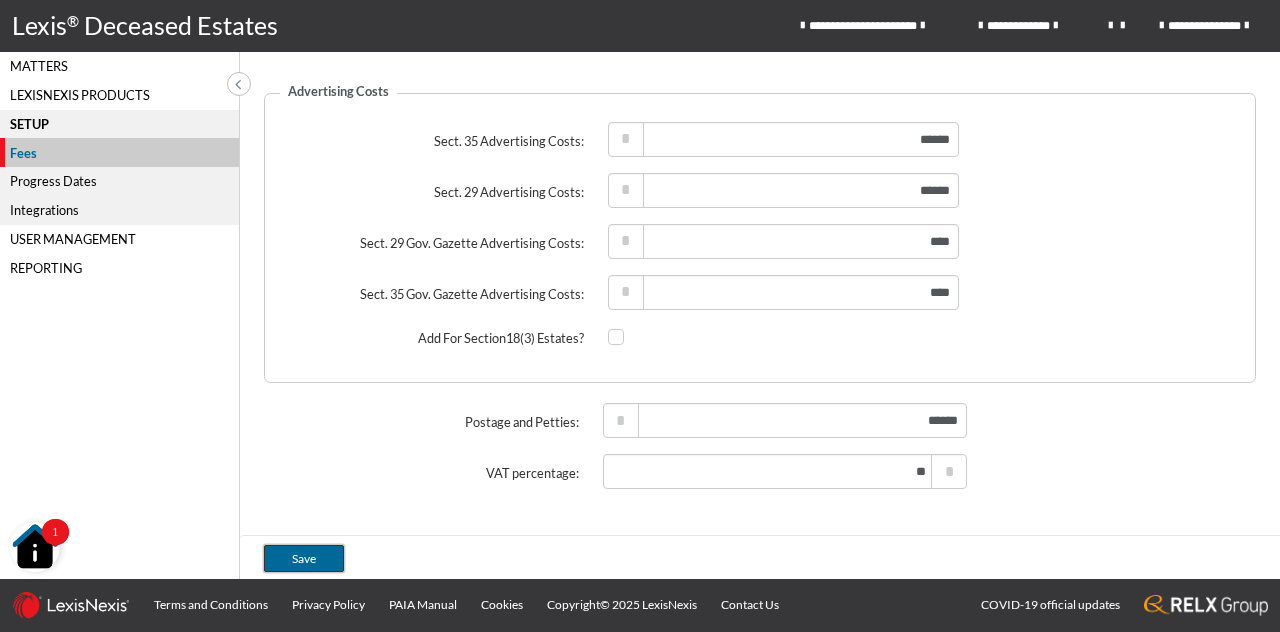 click on "Save" at bounding box center (304, 558) 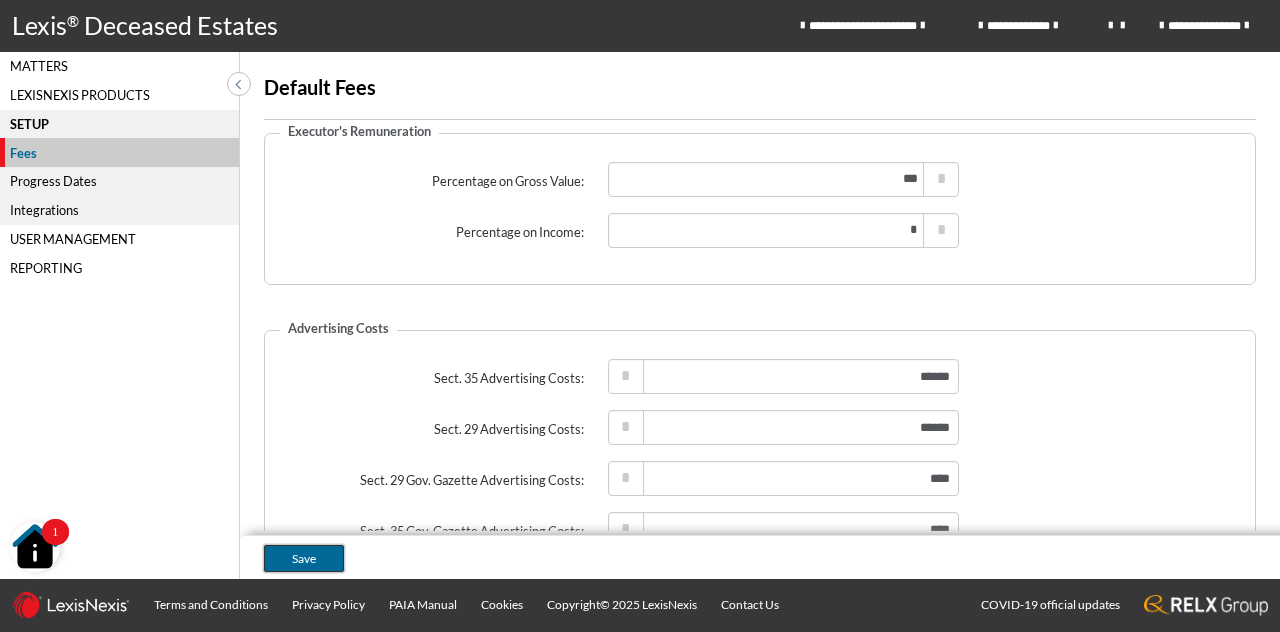 scroll, scrollTop: 237, scrollLeft: 0, axis: vertical 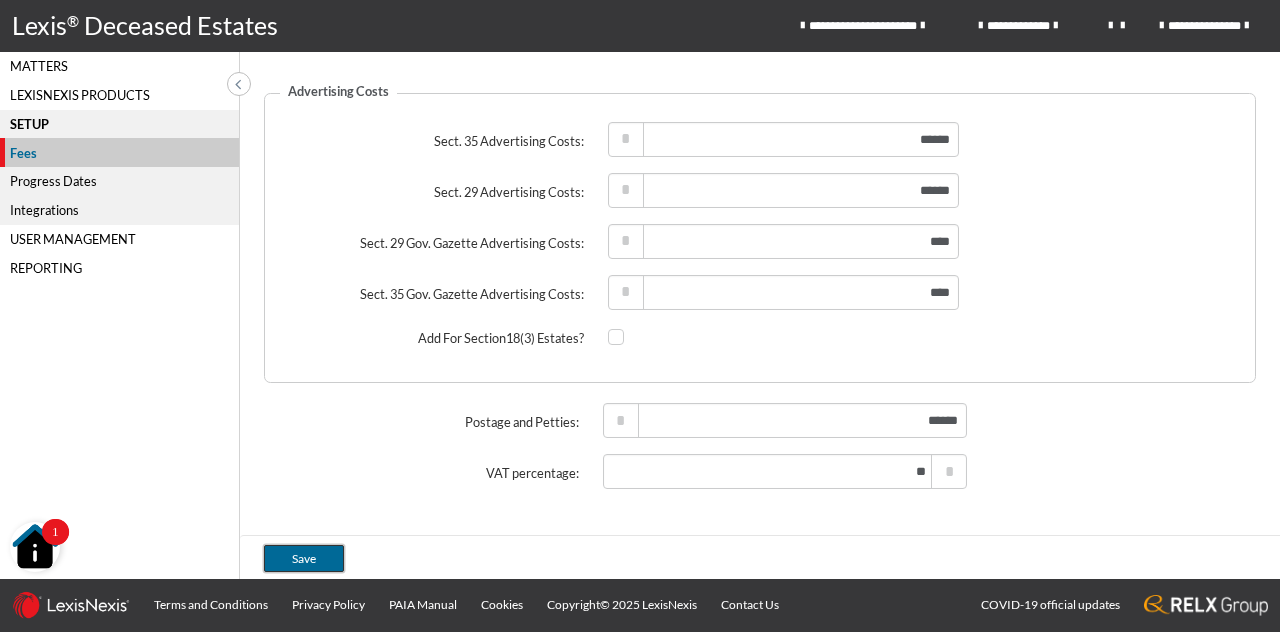 click on "Save" at bounding box center (304, 558) 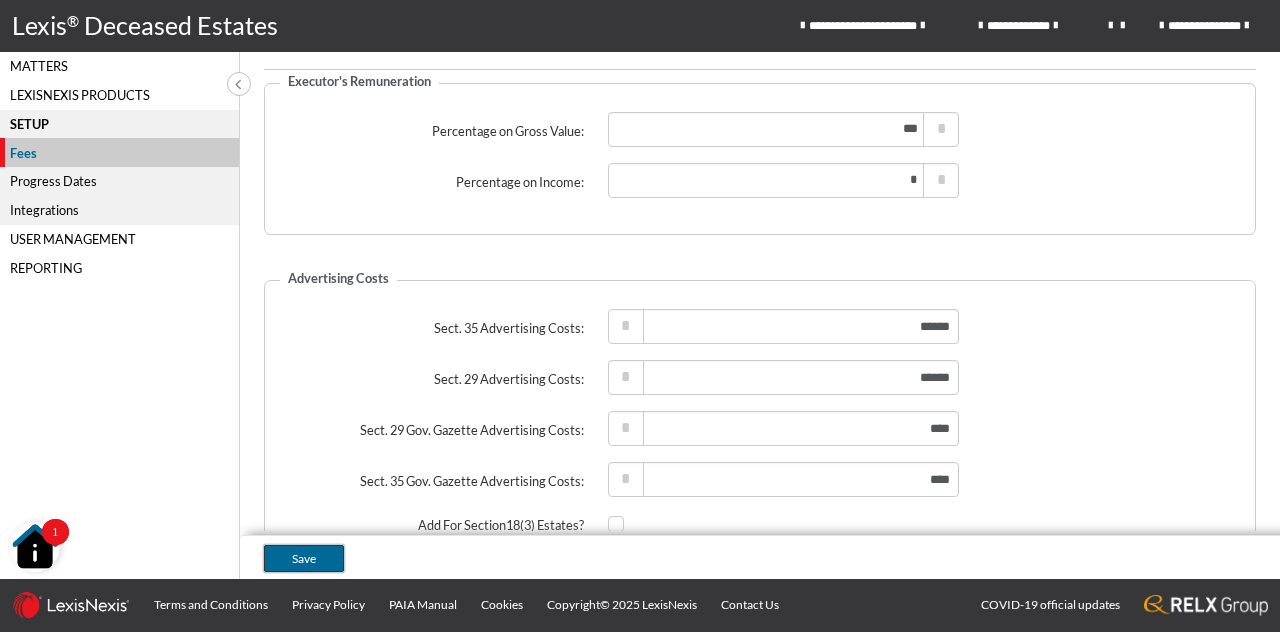 scroll, scrollTop: 37, scrollLeft: 0, axis: vertical 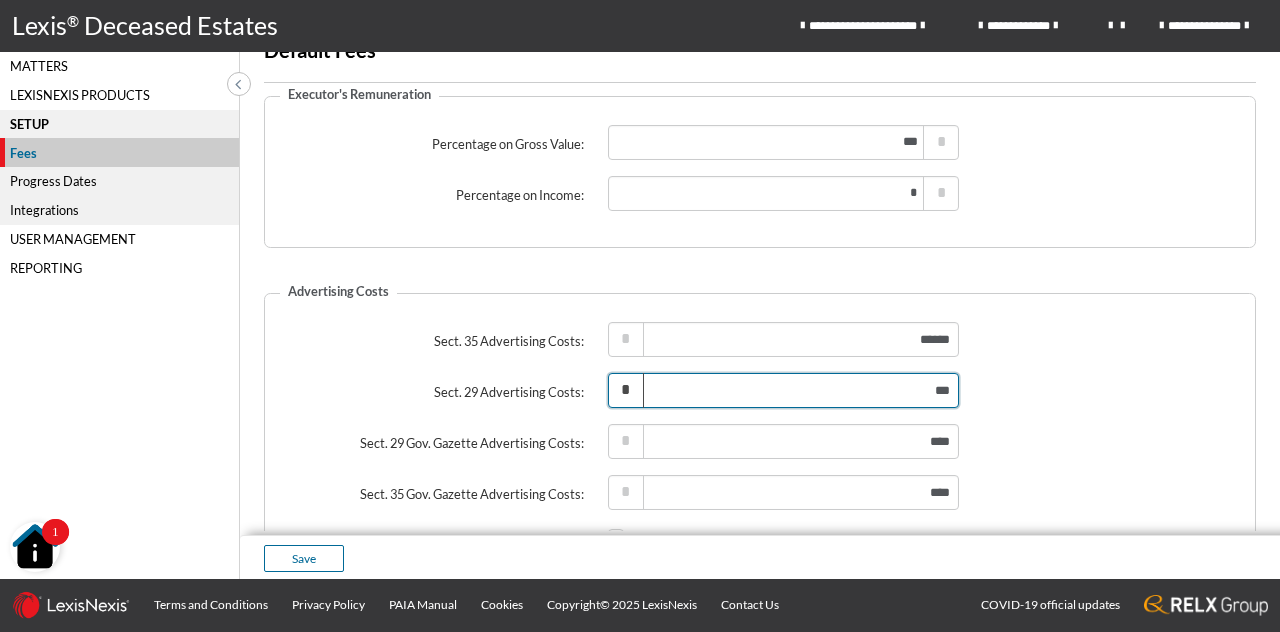 click on "***" at bounding box center [783, 390] 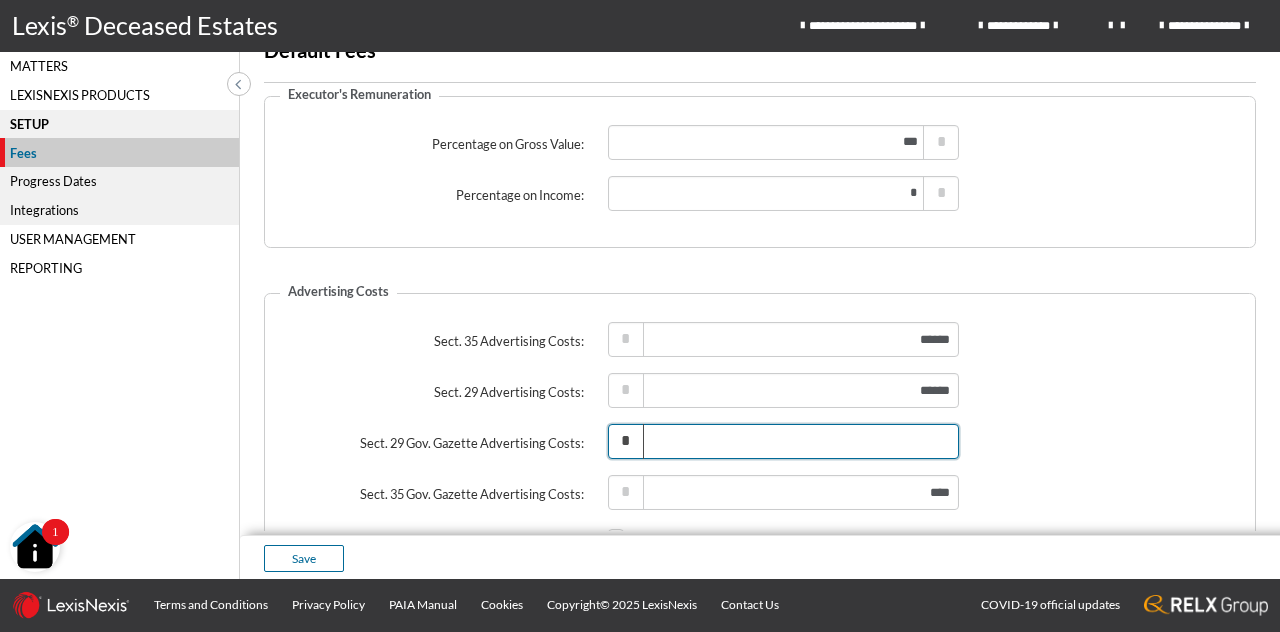 click at bounding box center (783, 441) 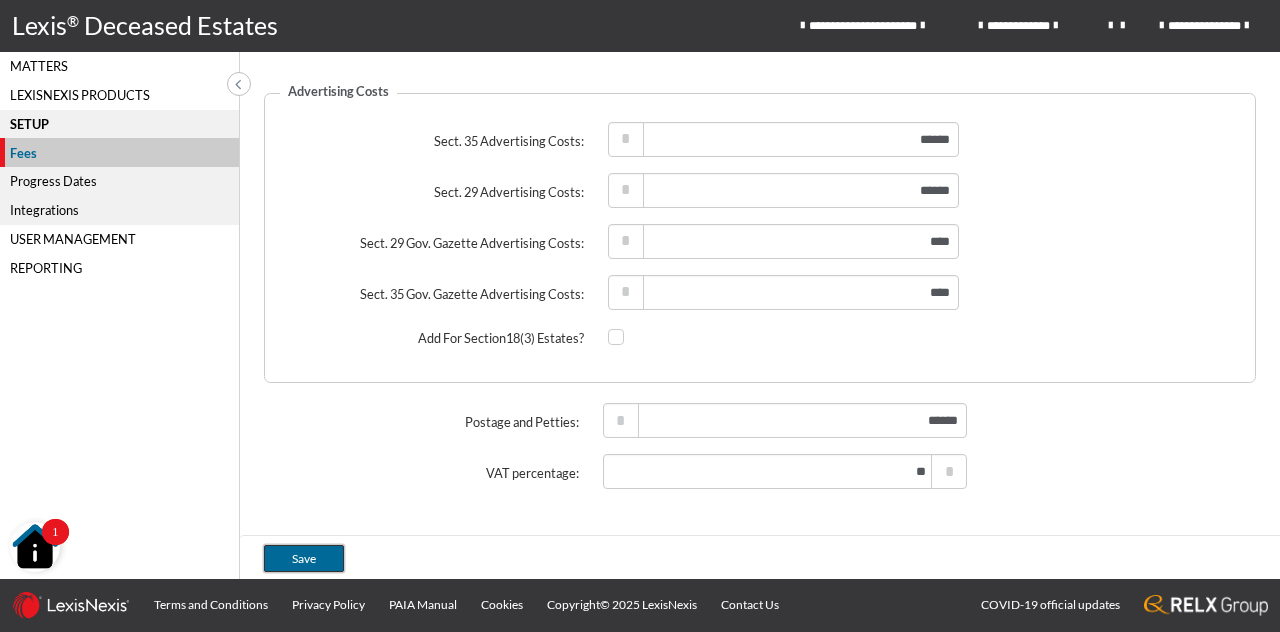 click on "Save" at bounding box center (304, 558) 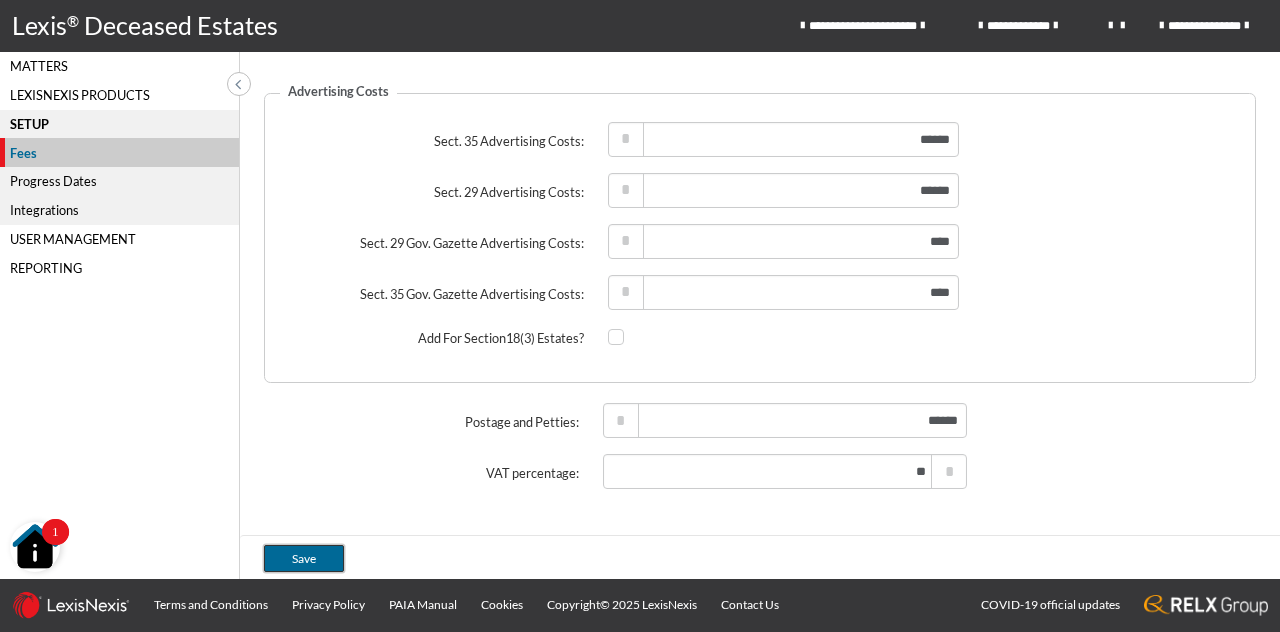 click on "Save" at bounding box center (304, 558) 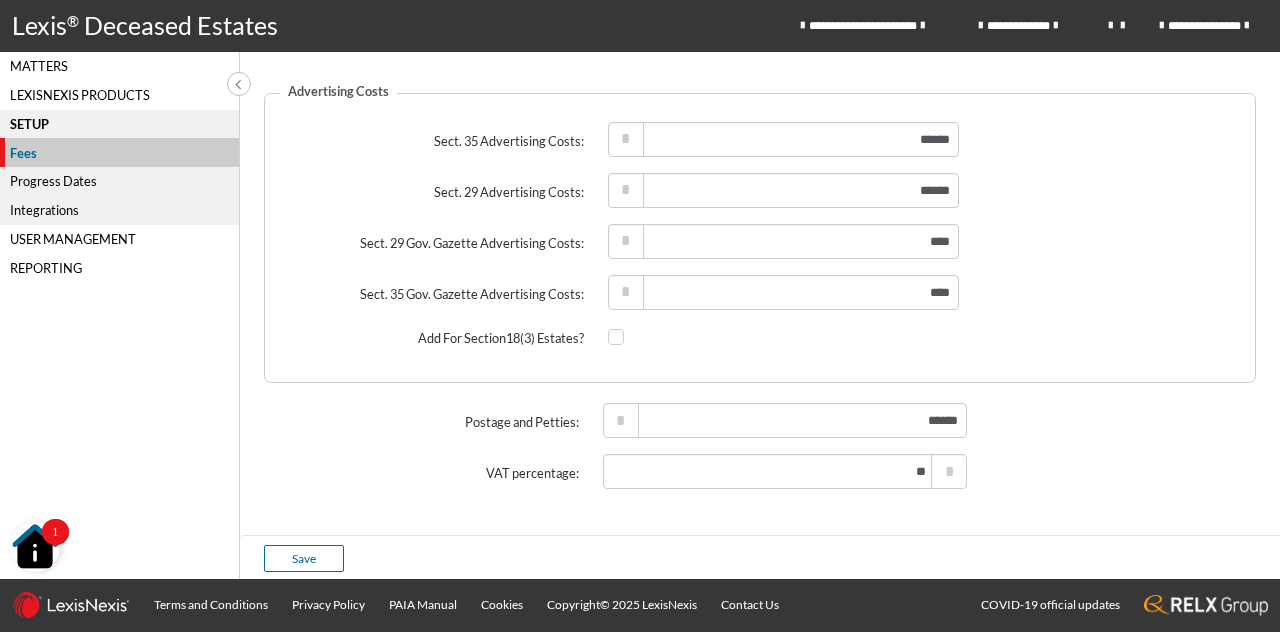 click on "VAT percentage:" at bounding box center (421, 473) 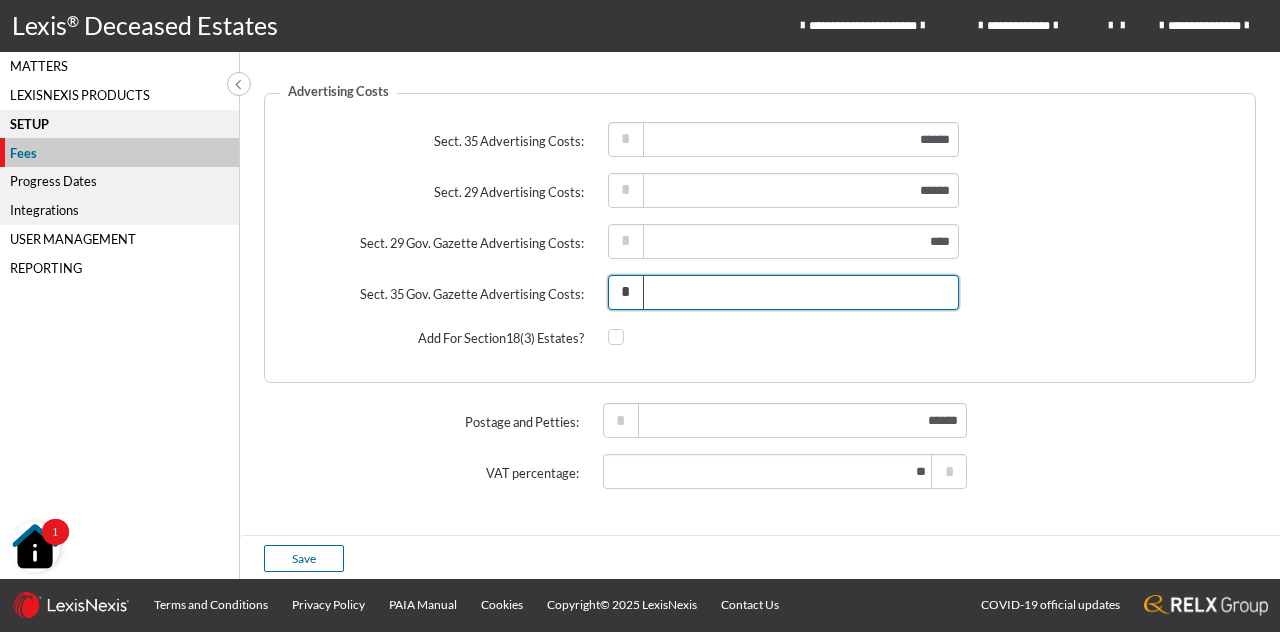 click at bounding box center (783, 292) 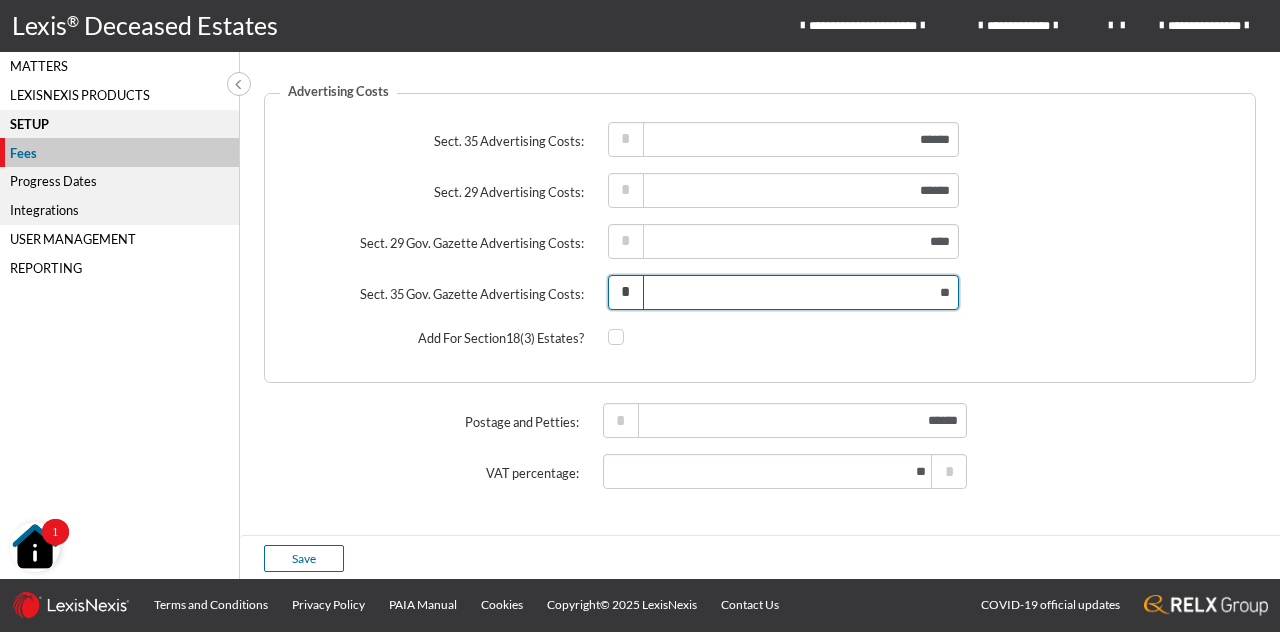 type on "**" 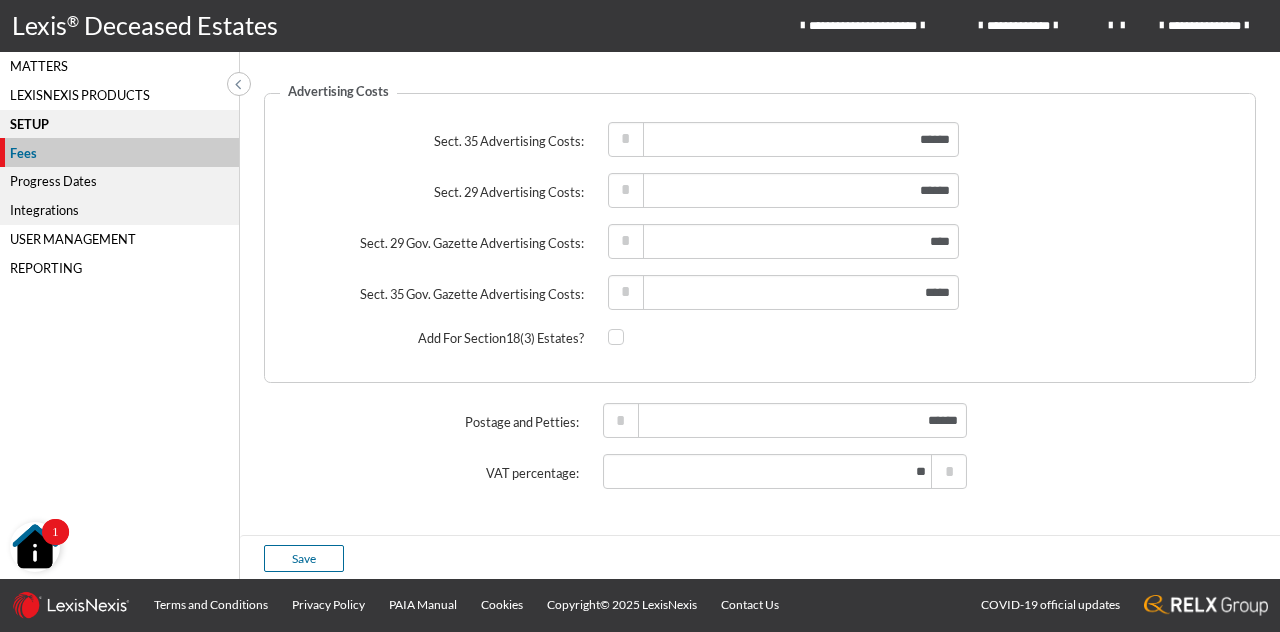 click on "Add For Section18(3) Estates?" at bounding box center (760, 338) 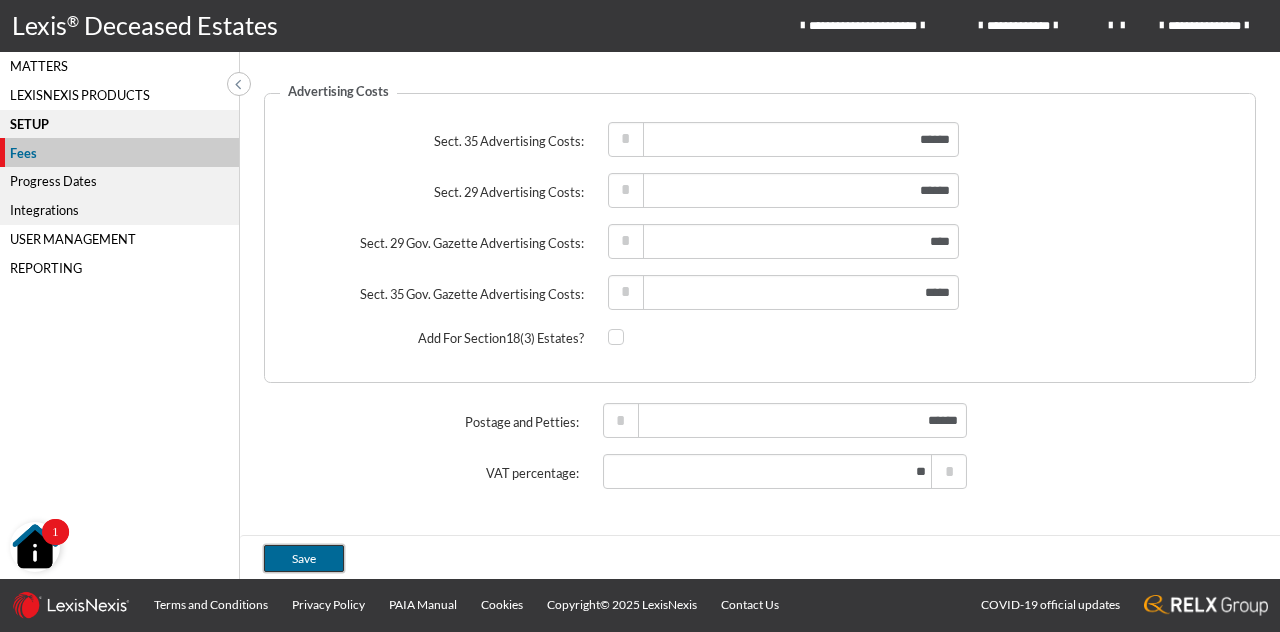 click on "Save" at bounding box center (304, 558) 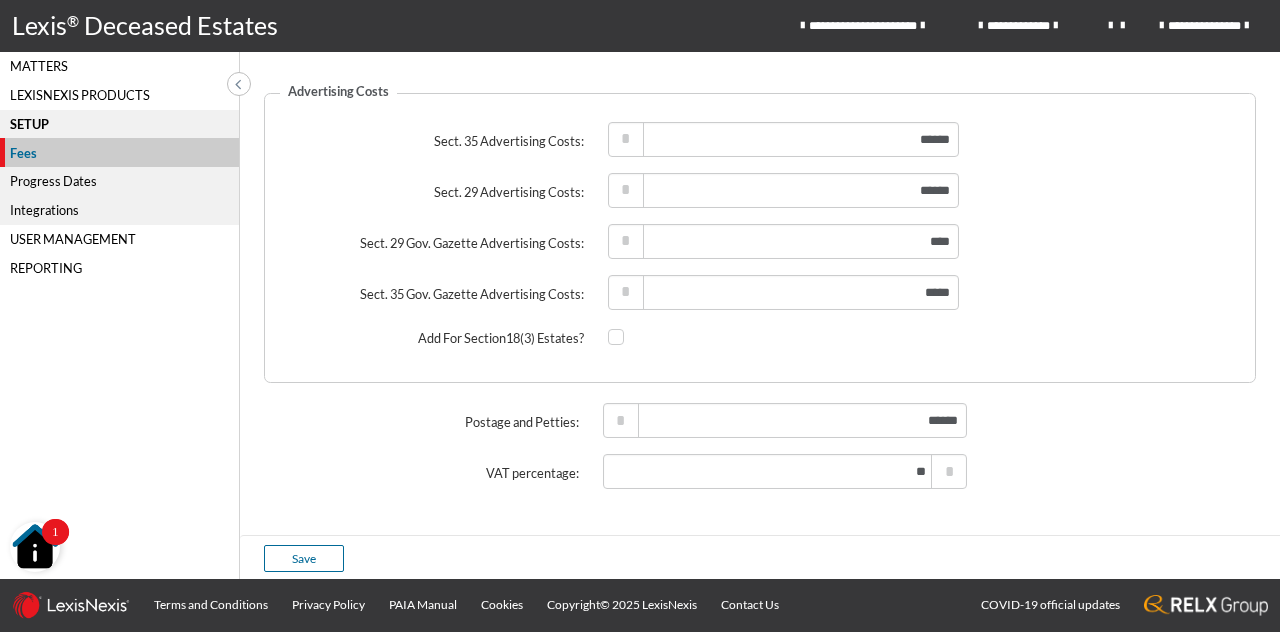 click on "Progress Dates" at bounding box center (120, 152) 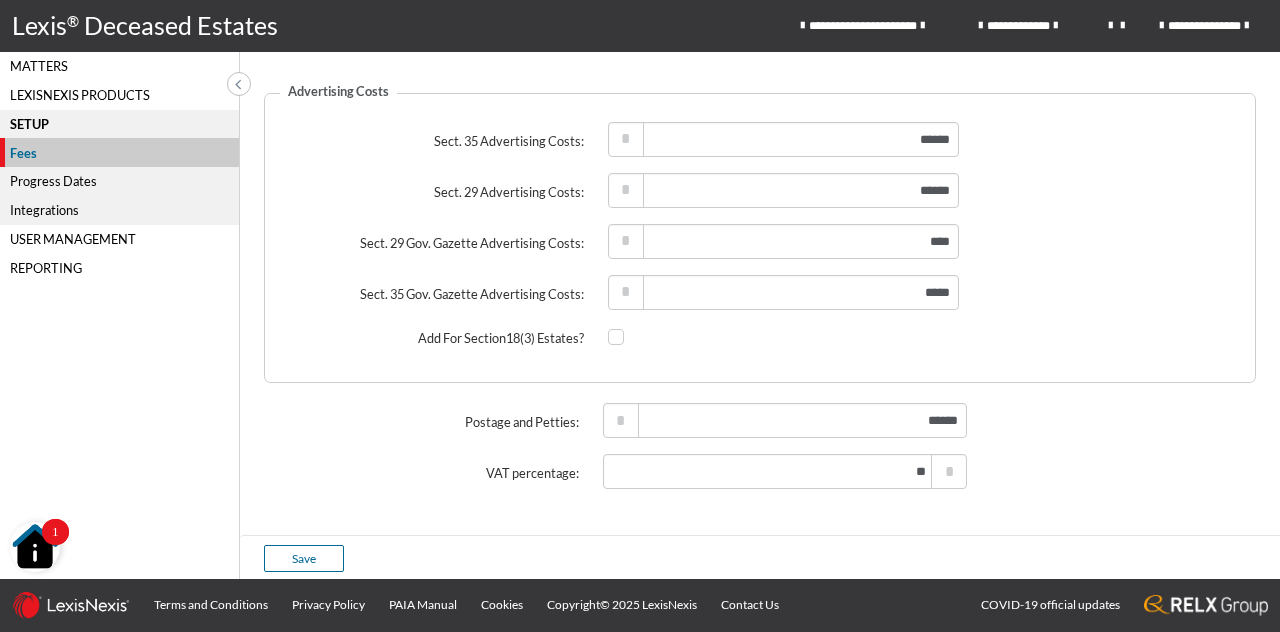 click on "Progress Dates" at bounding box center [120, 152] 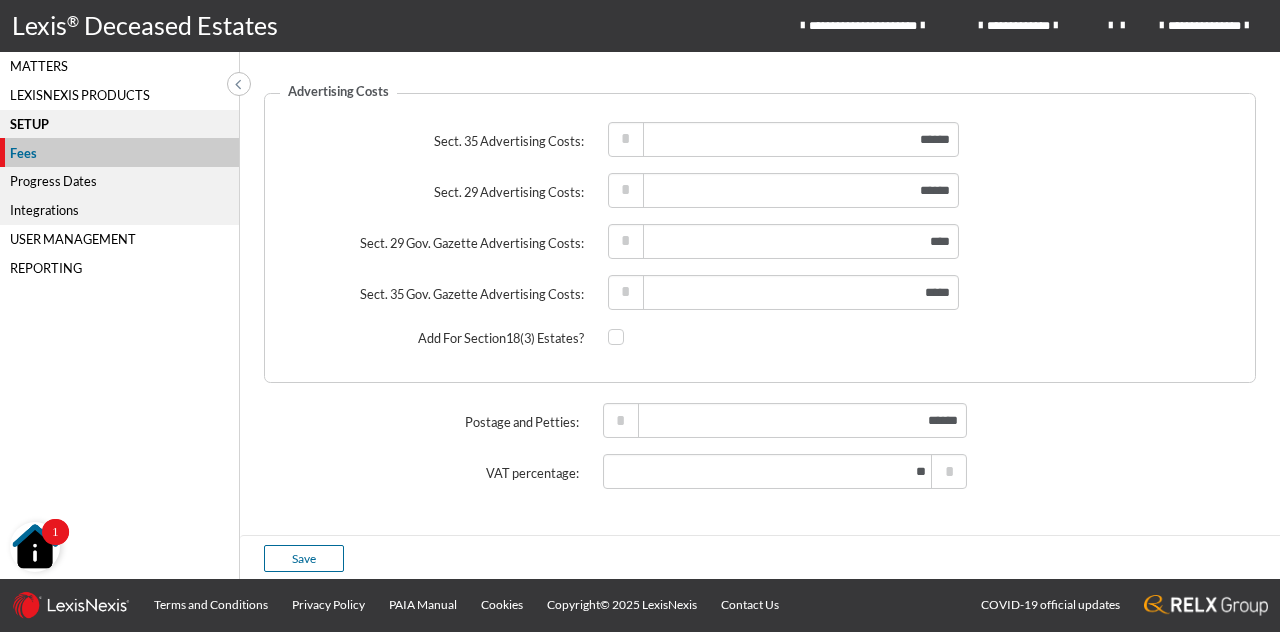 click on "Progress Dates" at bounding box center [120, 152] 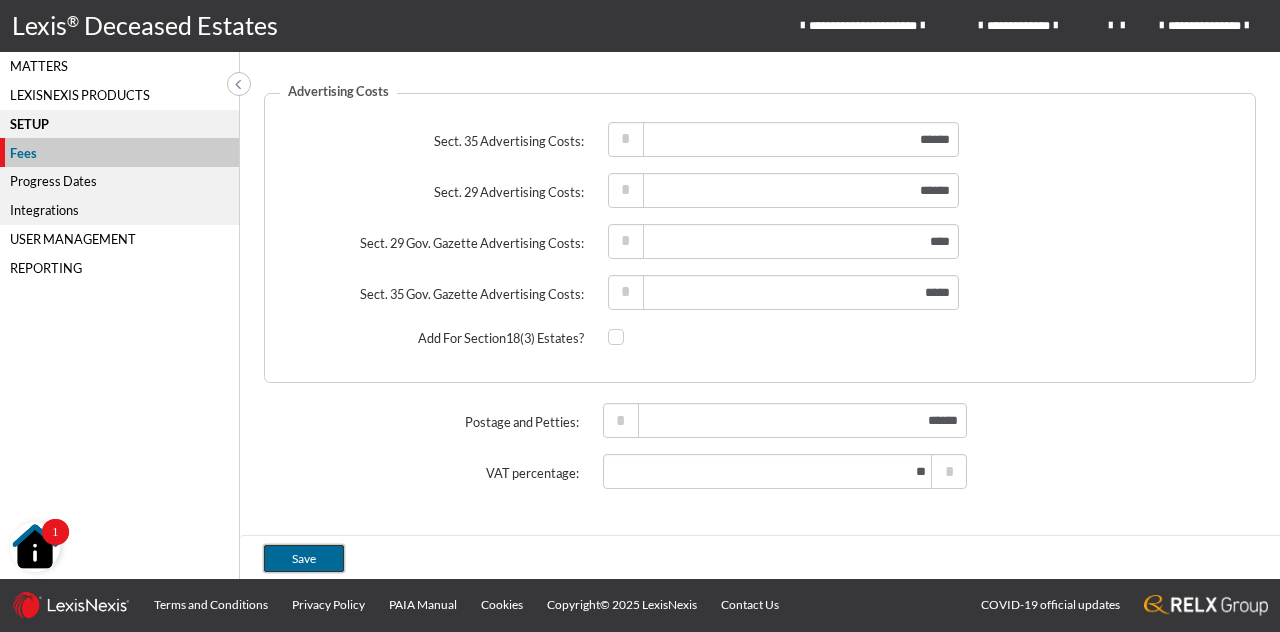 click on "Save" at bounding box center (304, 558) 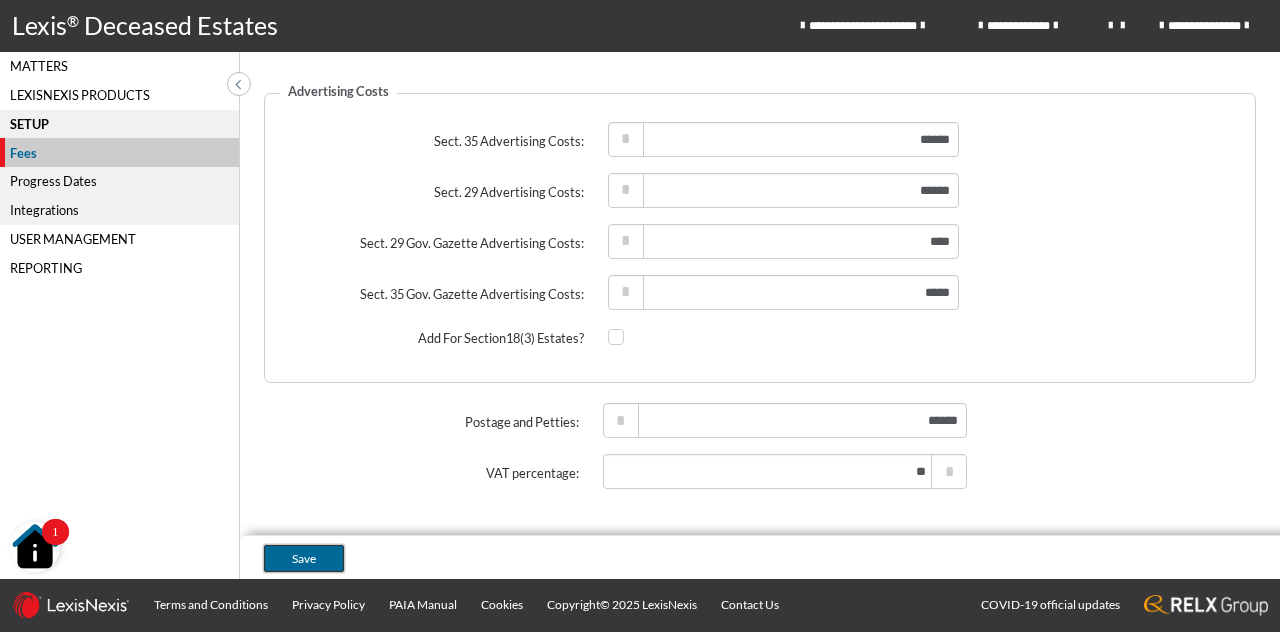 scroll, scrollTop: 0, scrollLeft: 0, axis: both 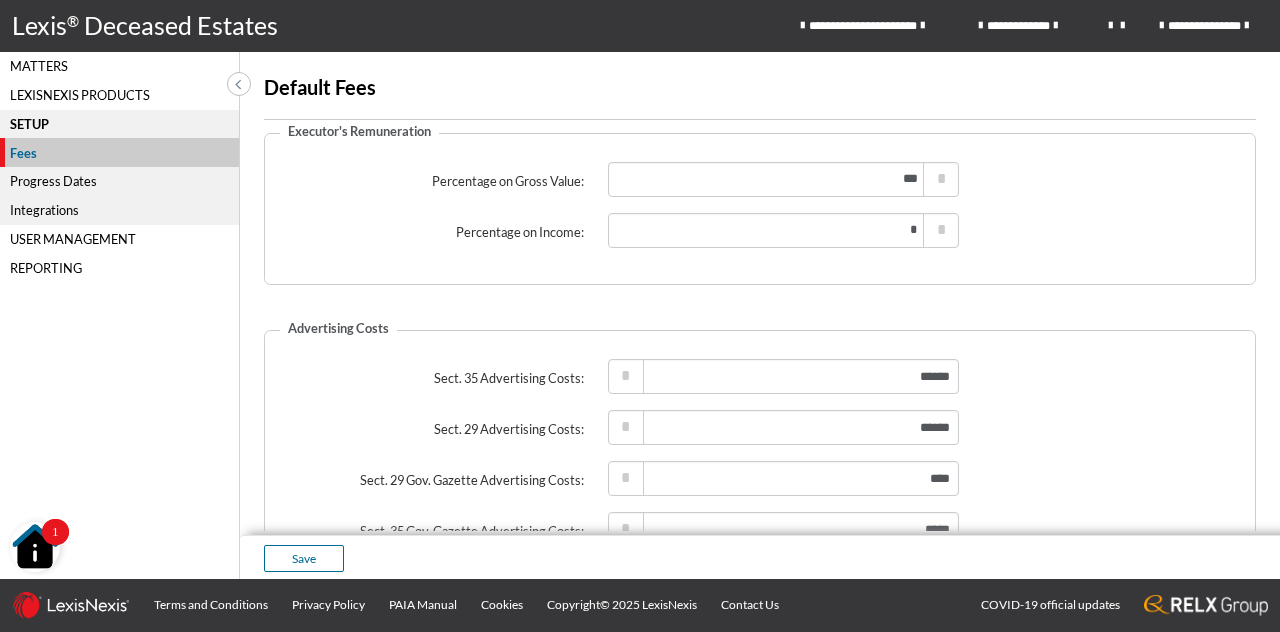 click on "Matters" at bounding box center (119, 66) 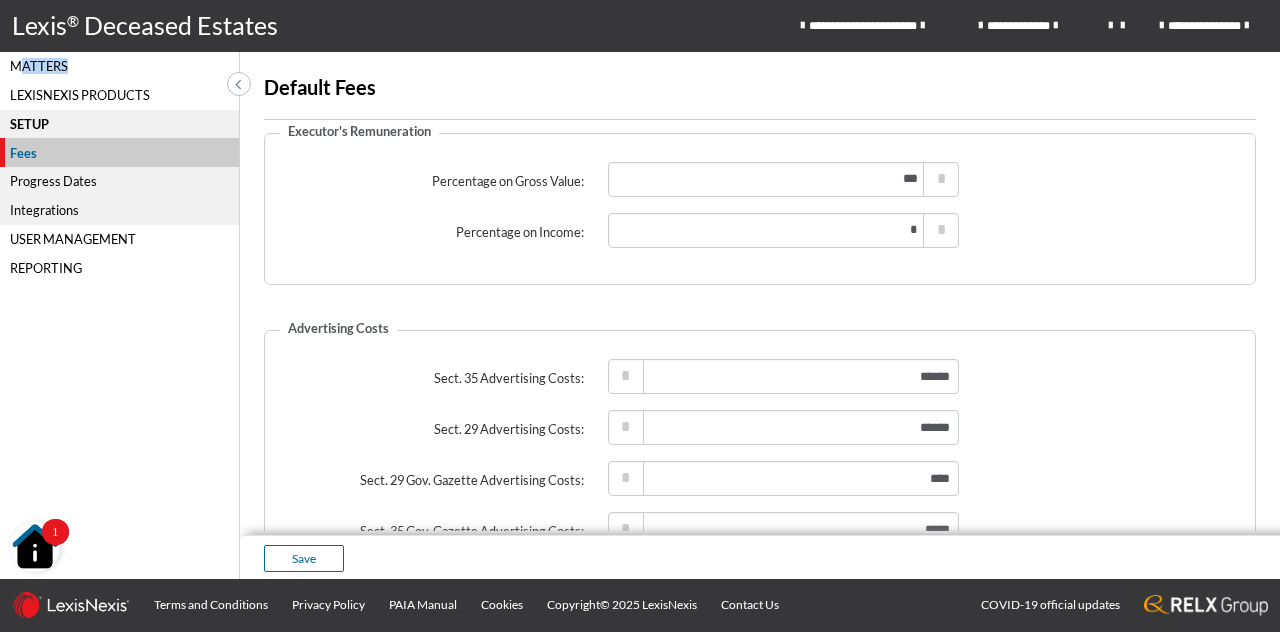 click on "Matters" at bounding box center (119, 66) 